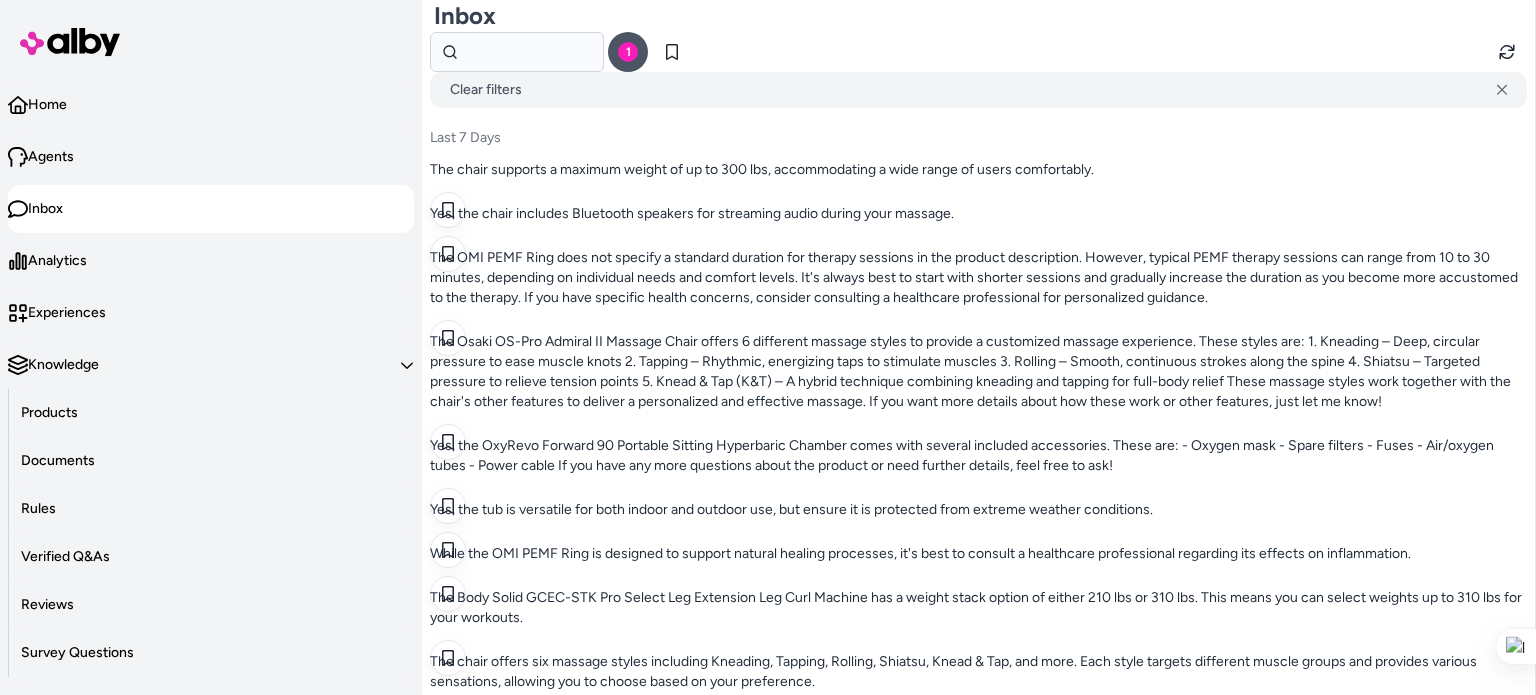 scroll, scrollTop: 0, scrollLeft: 0, axis: both 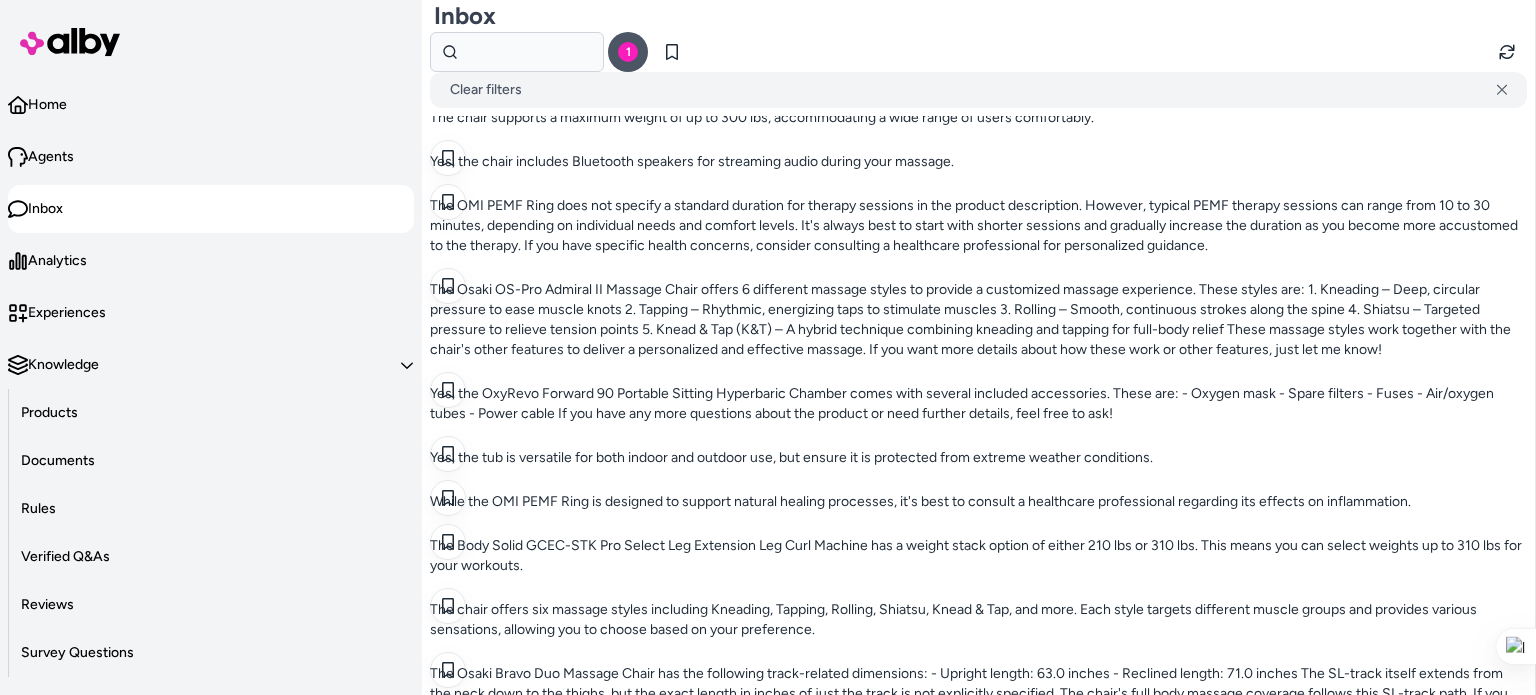 click on "Yes, the chair includes voice command control, allowing you to operate massage functions hands-free by simply speaking." at bounding box center (978, 2594) 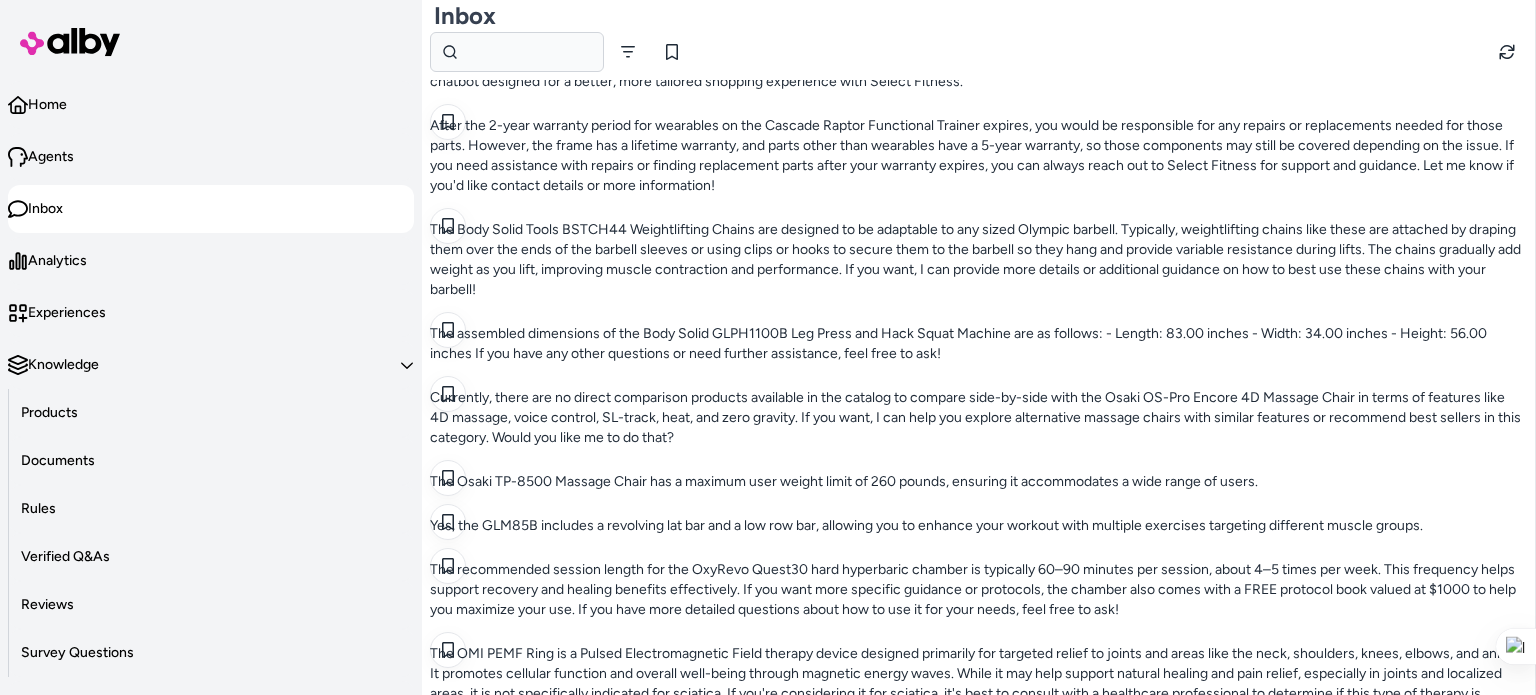 scroll, scrollTop: 828, scrollLeft: 0, axis: vertical 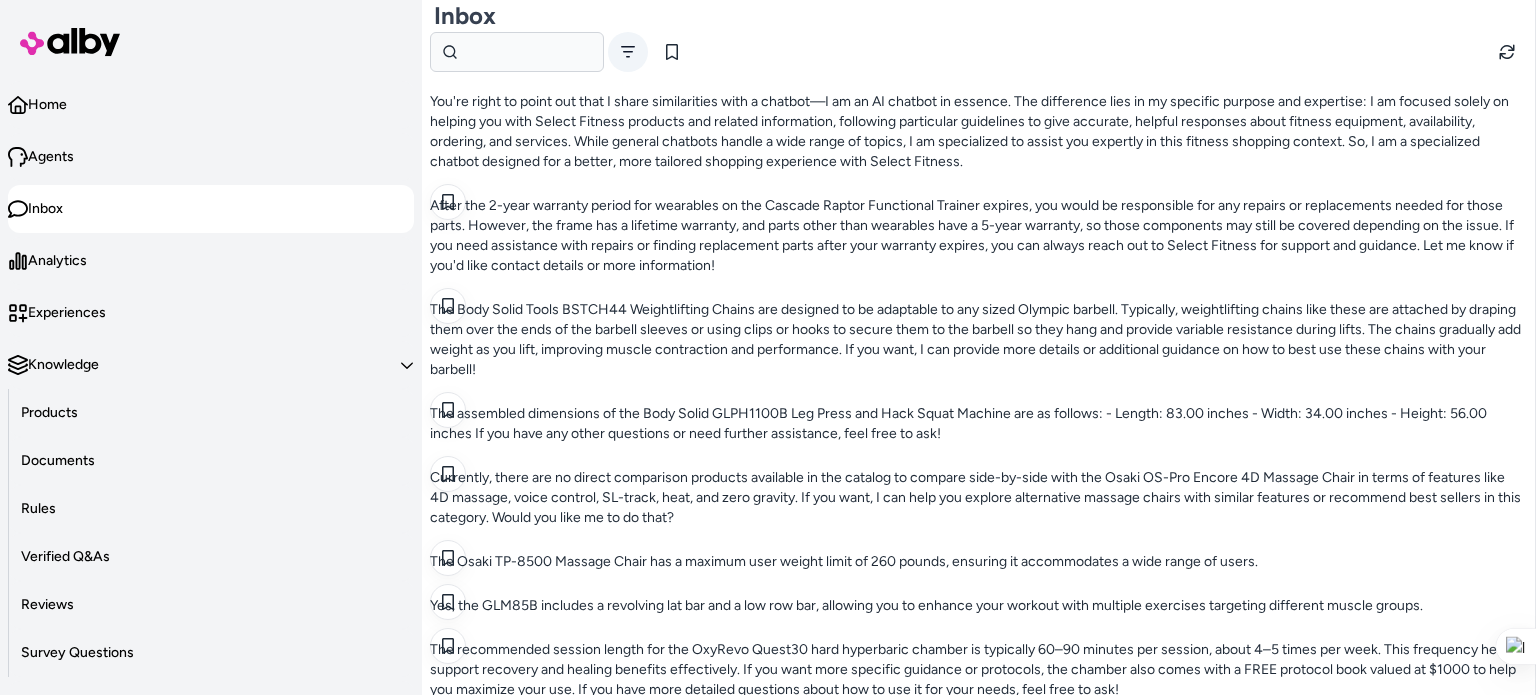 click at bounding box center [628, 52] 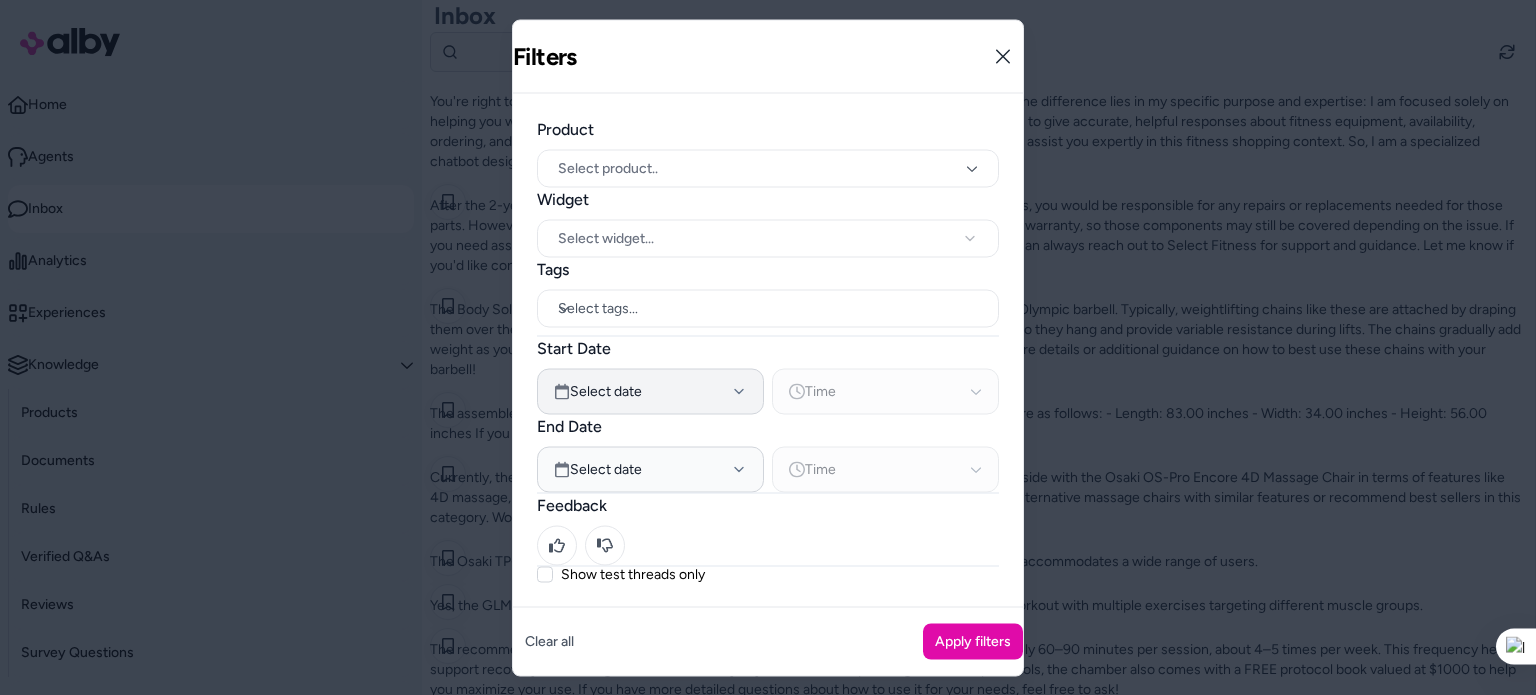 click on "Select date" at bounding box center [650, 391] 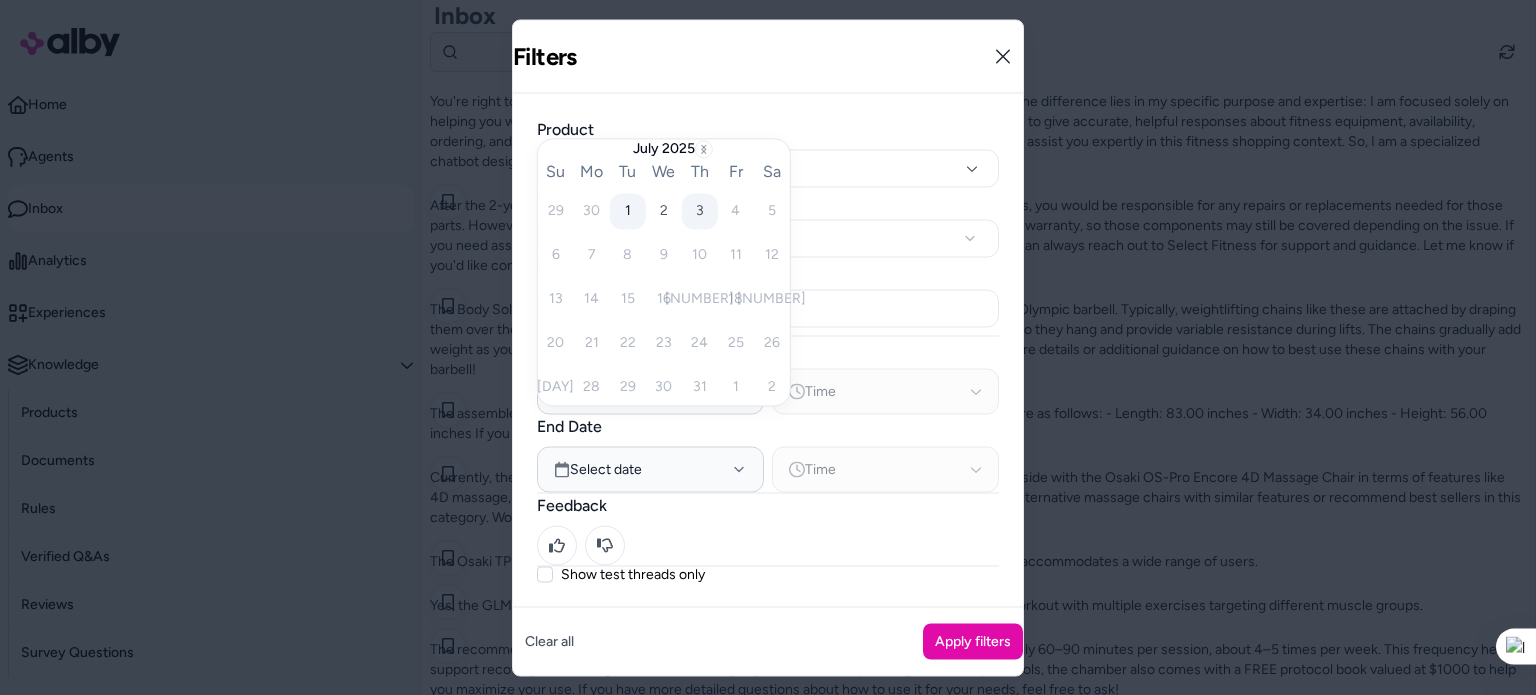click on "1" at bounding box center [556, 211] 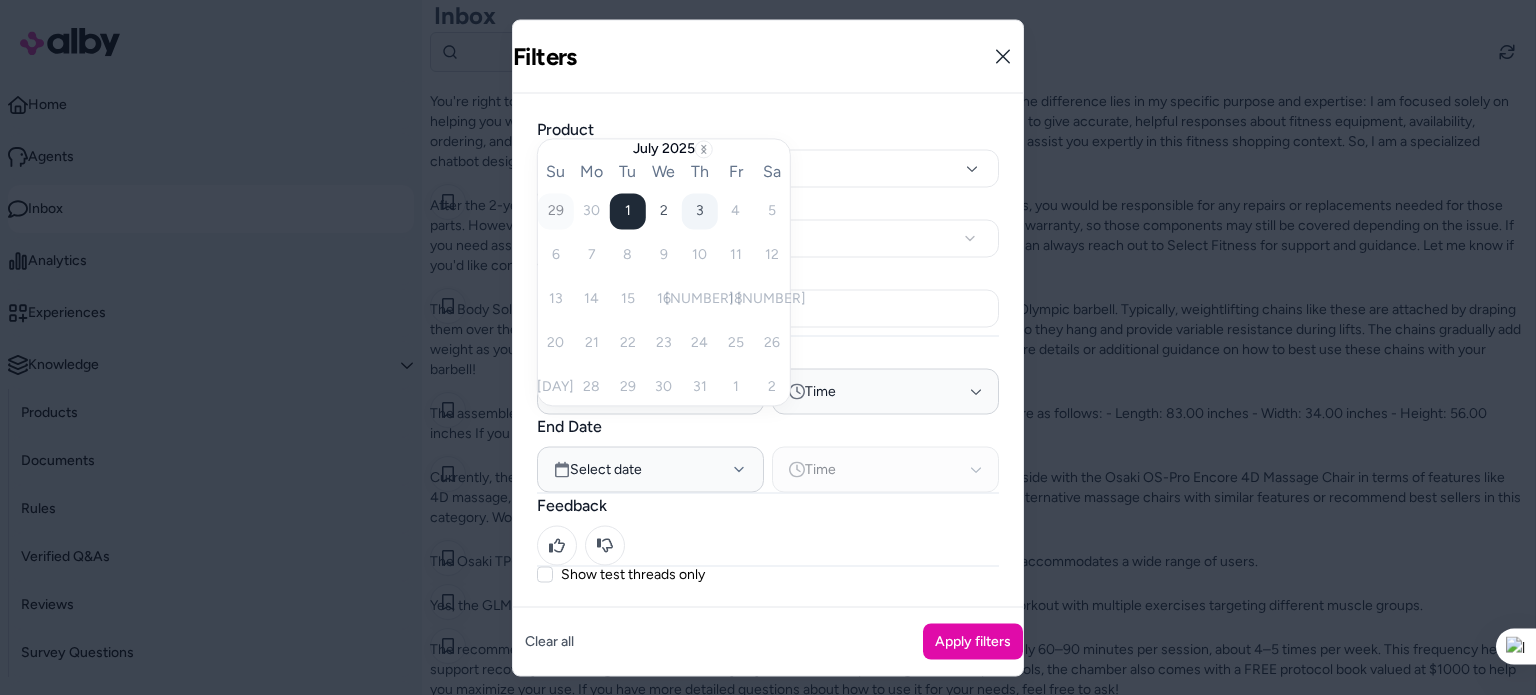 click on "29" at bounding box center [556, 211] 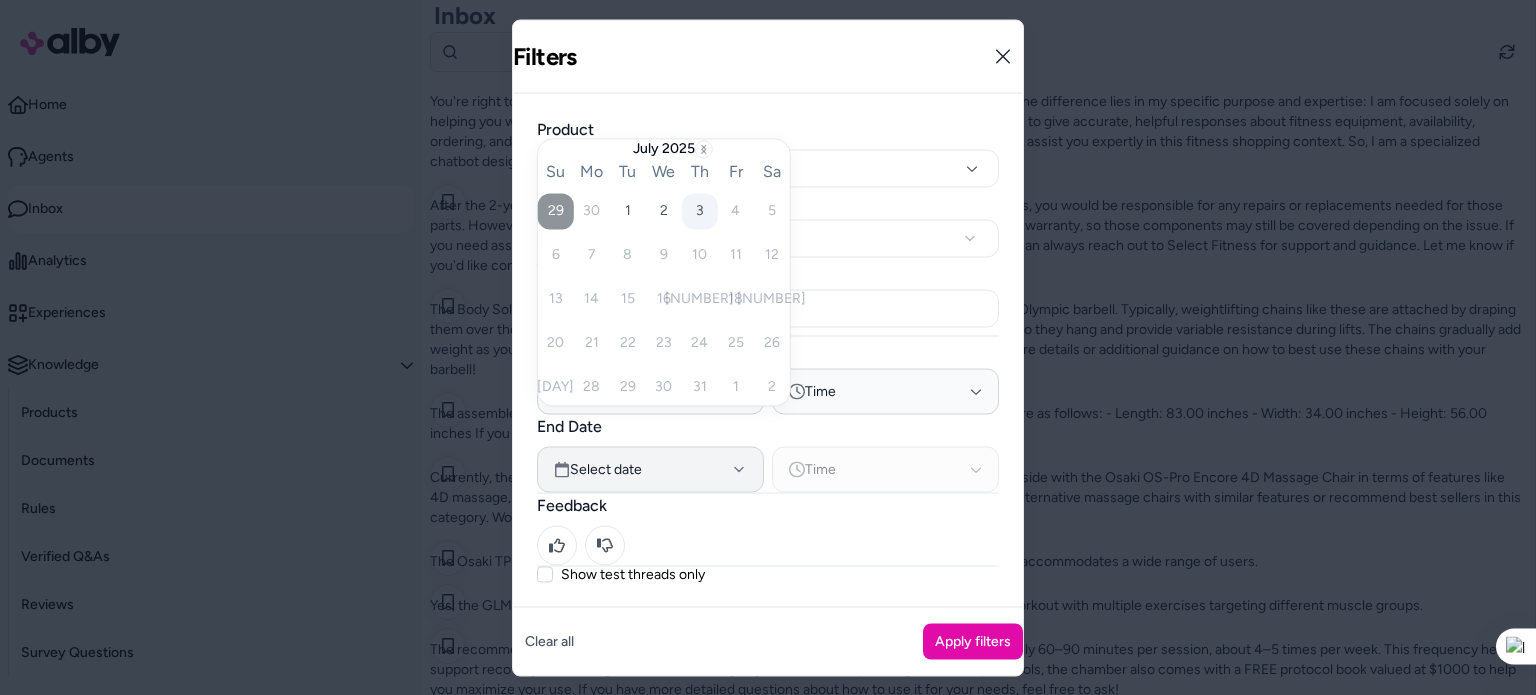 click on "Select date" at bounding box center (606, 469) 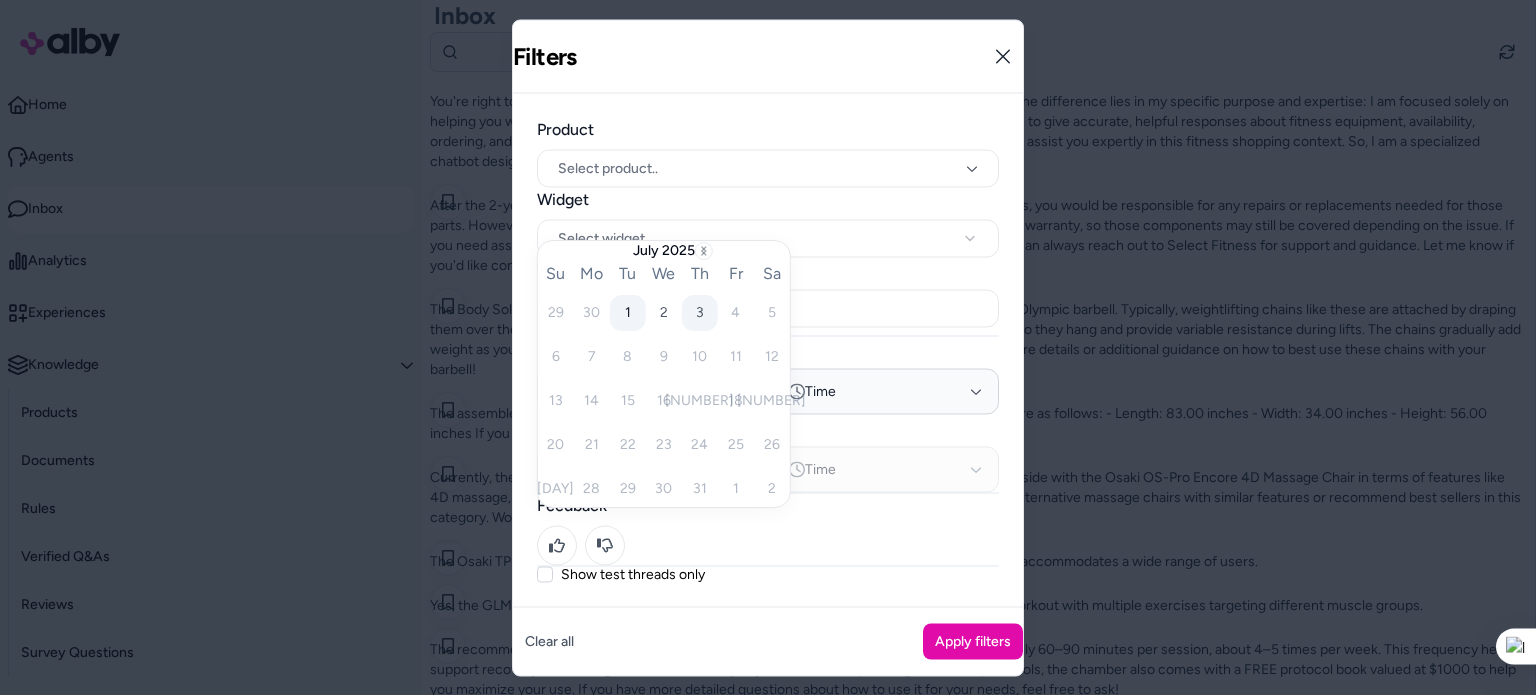 click on "1" at bounding box center (556, 313) 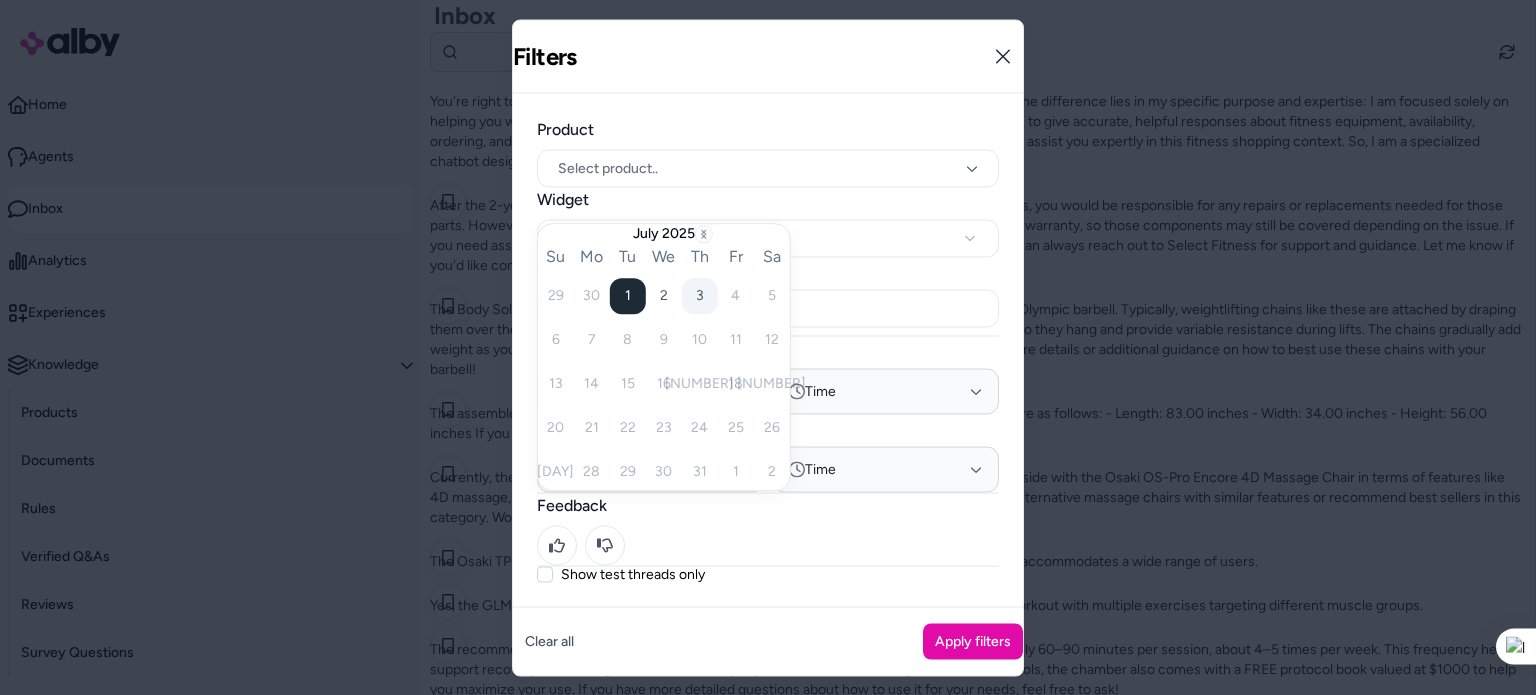 scroll, scrollTop: 188, scrollLeft: 0, axis: vertical 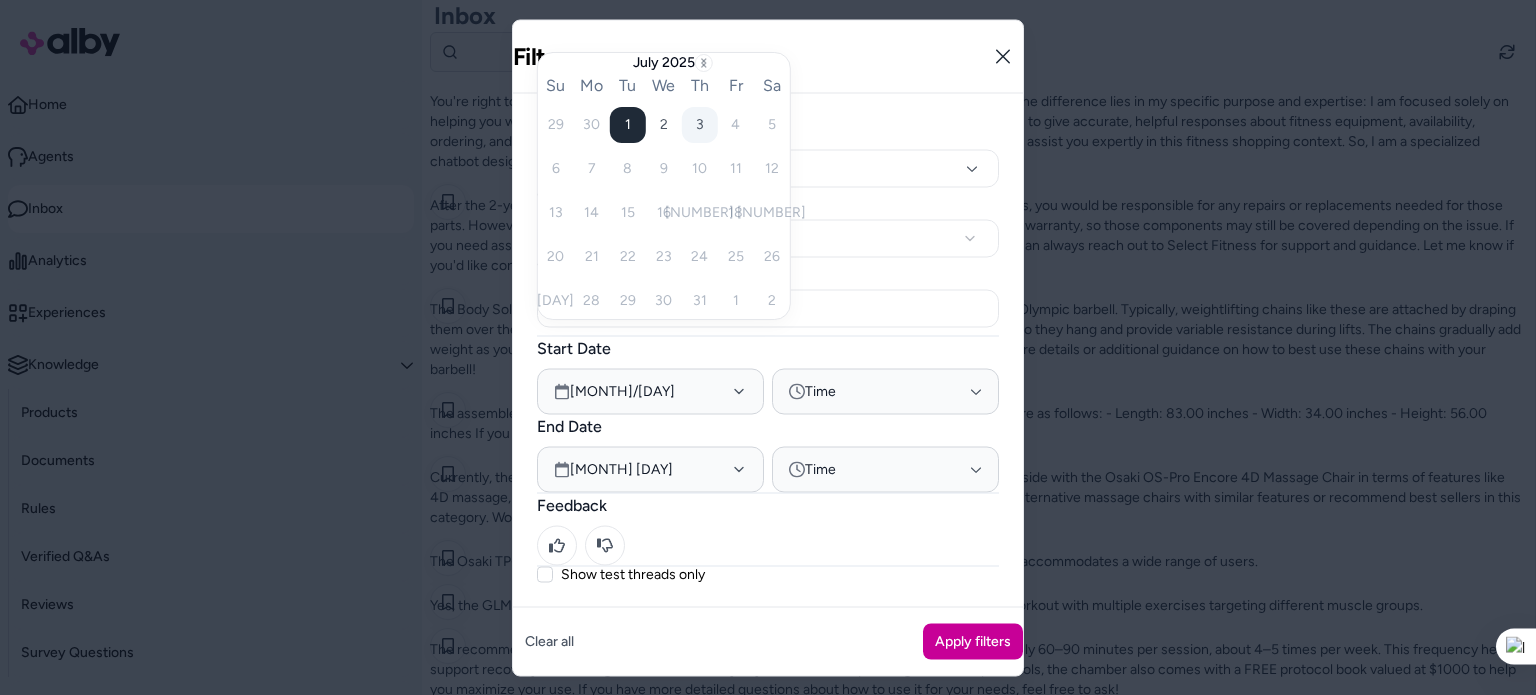 click on "Apply filters" at bounding box center [973, 641] 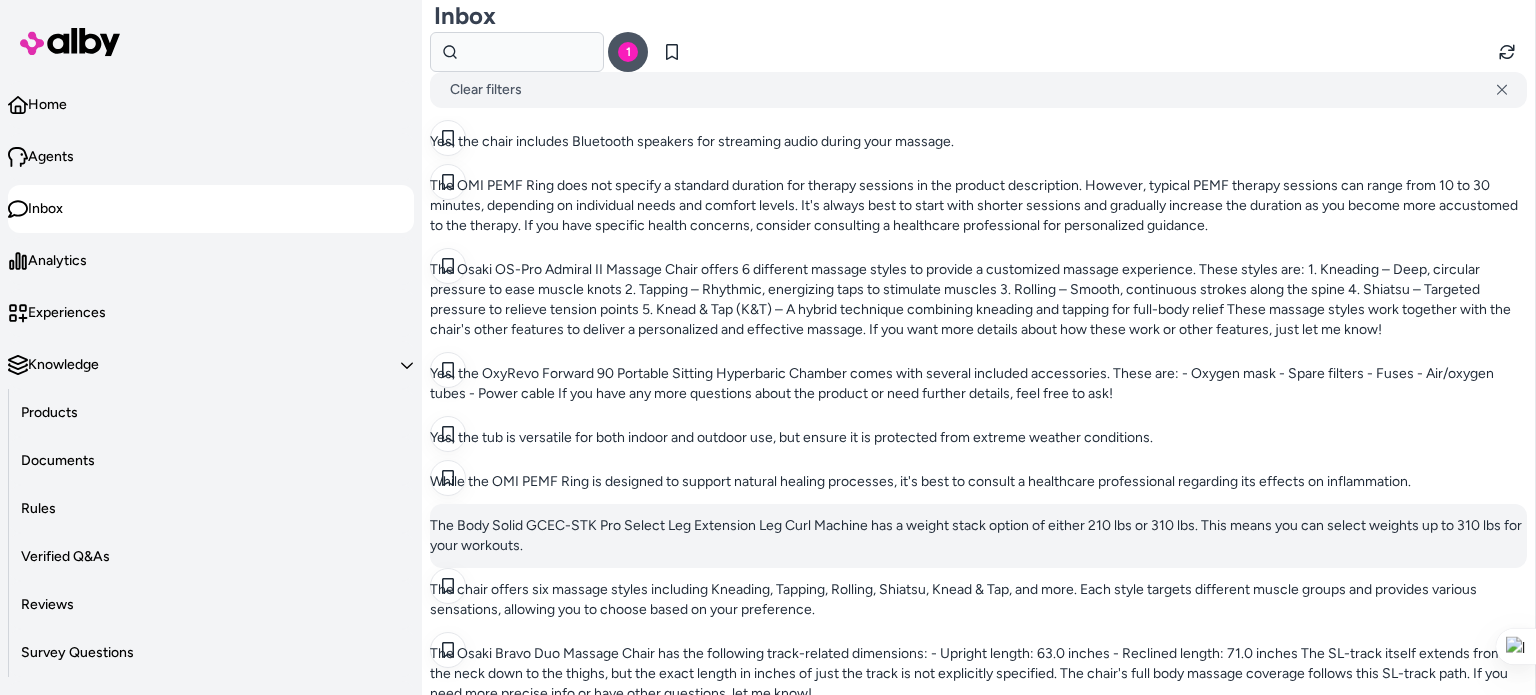 scroll, scrollTop: 228, scrollLeft: 0, axis: vertical 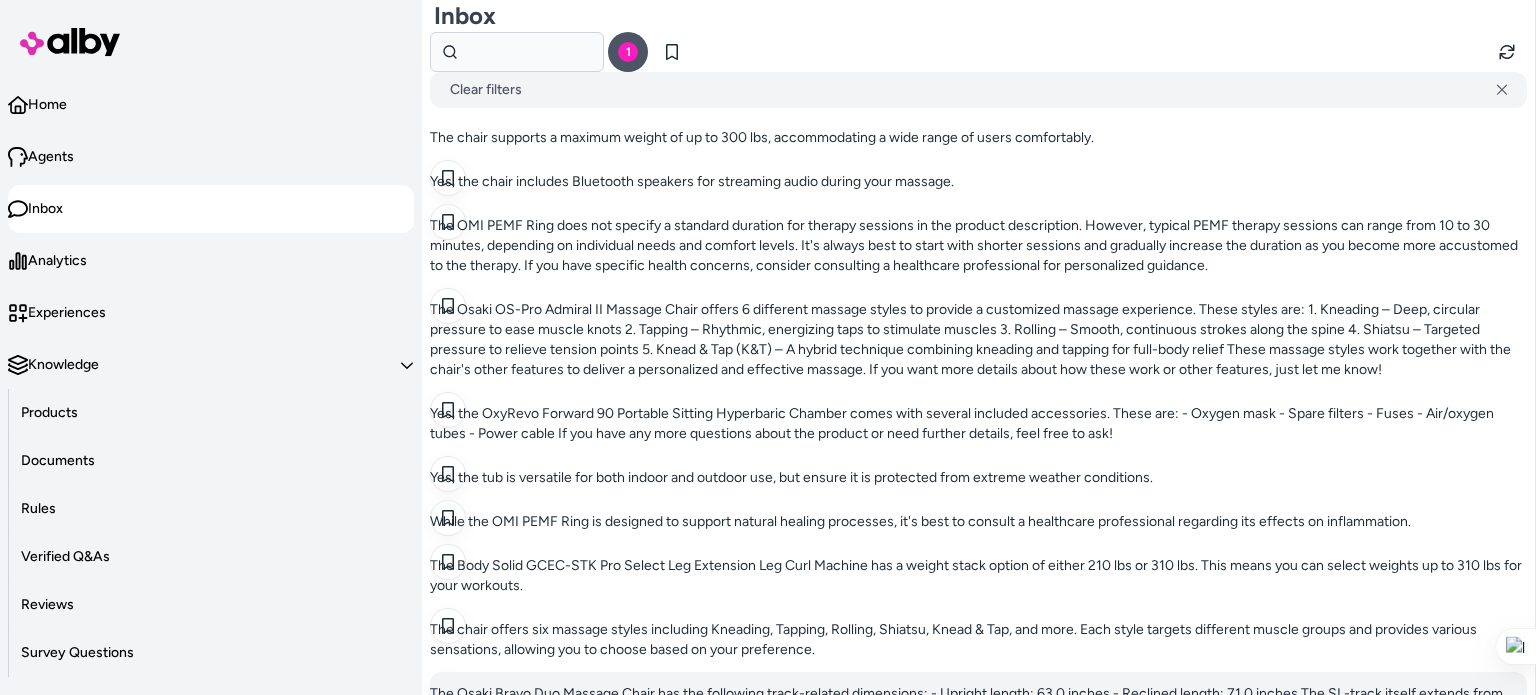 click on "The Osaki Bravo Duo Massage Chair has the following track-related dimensions:
- Upright length: 63.0 inches
- Reclined length: 71.0 inches
The SL-track itself extends from the neck down to the thighs, but the exact length in inches of just the track is not explicitly specified. The chair's full body massage coverage follows this SL-track path.
If you need more precise info or have other questions, let me know!" at bounding box center (978, 714) 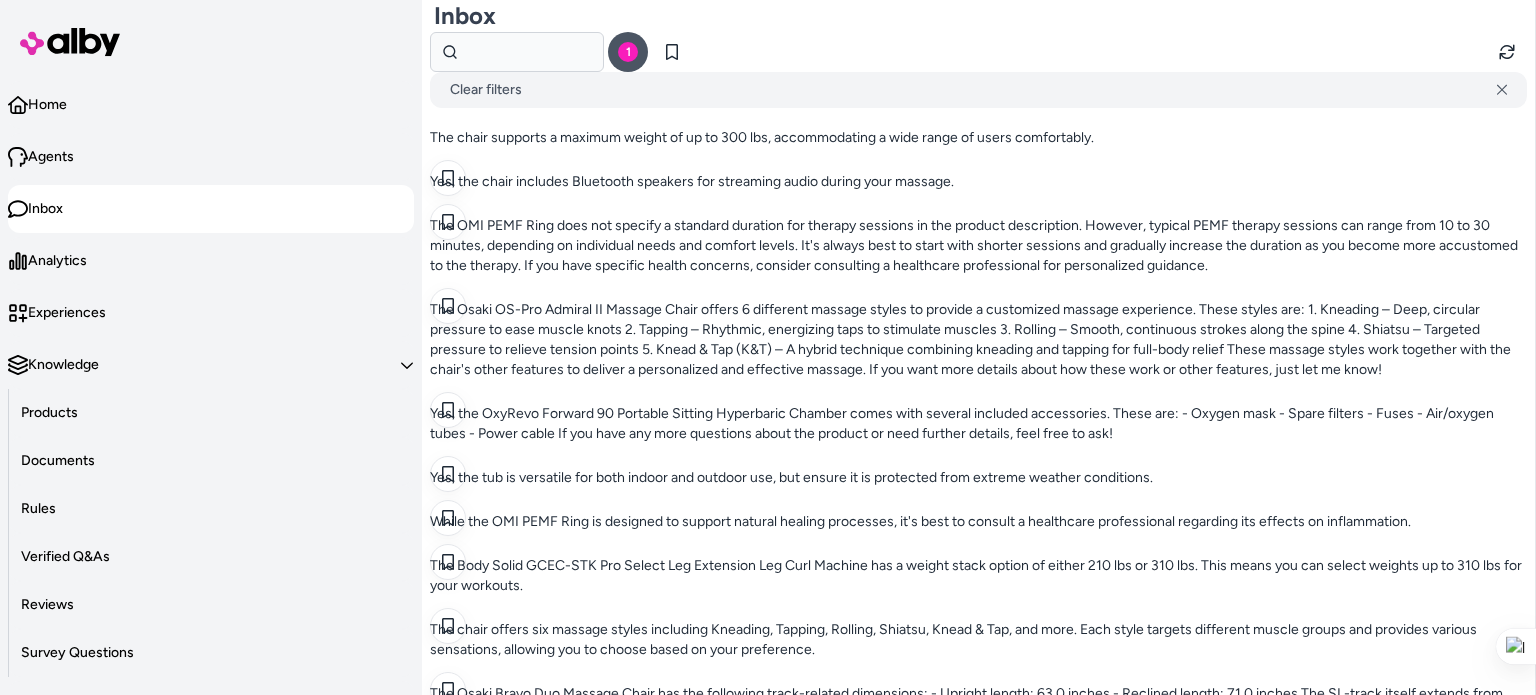 click on "The Osaki OS-Pro Encore 4D Massage Chair does feature programs that include extension and stretching elements. For example, the "Massage Extend" program stretches key muscle groups and stimulates pressure points to release built-up tension. There's also an "Extension" program inspired by Thai massage that features strong kneading and stretching to relieve muscle fatigue and improve flexibility.
So yes, this chair can help stretch your body as part of its massage programs, providing therapeutic stretching along with massage techniques. Let me know if you want more details!" at bounding box center [978, 808] 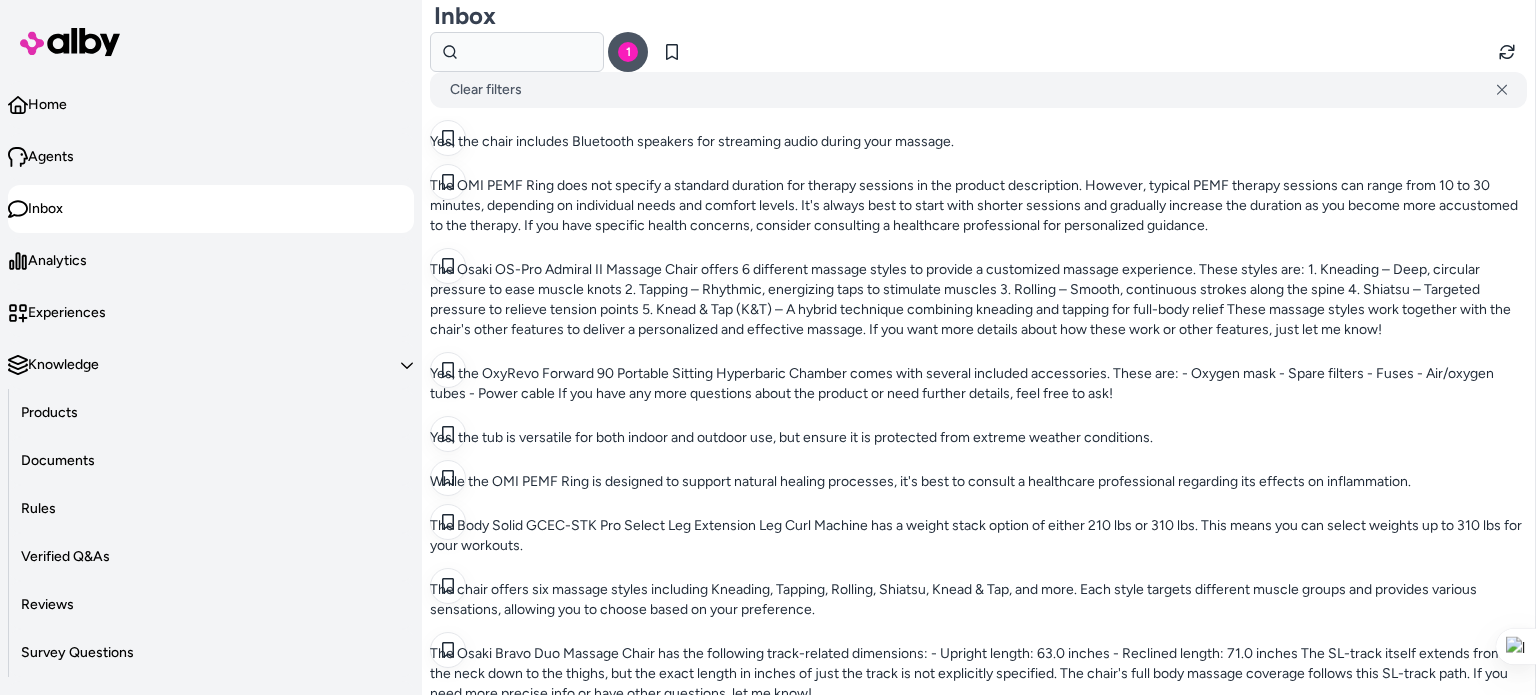 scroll, scrollTop: 2404, scrollLeft: 0, axis: vertical 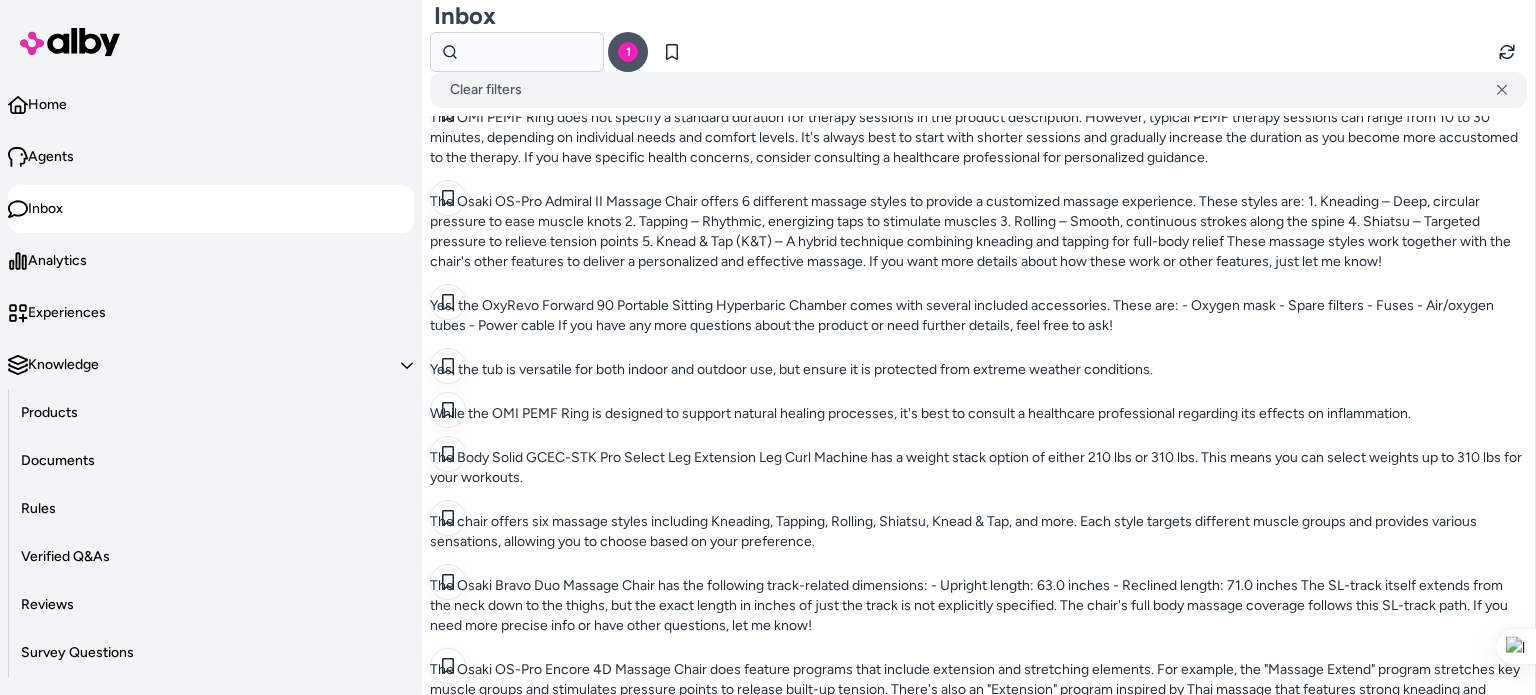 click on "I sincerely apologize for the confusion and the initial incorrect conversion. I appreciate your patience in pointing it out. My goal is to provide accurate and helpful information, and I regret the error.
To confirm clearly: 220 microtesla equals 2.2 gauss.
If you have any other questions or if there's anything else I can assist with regarding the PEMF package or other products, I'm here to help. Thank you again for your understanding." at bounding box center [978, 2682] 